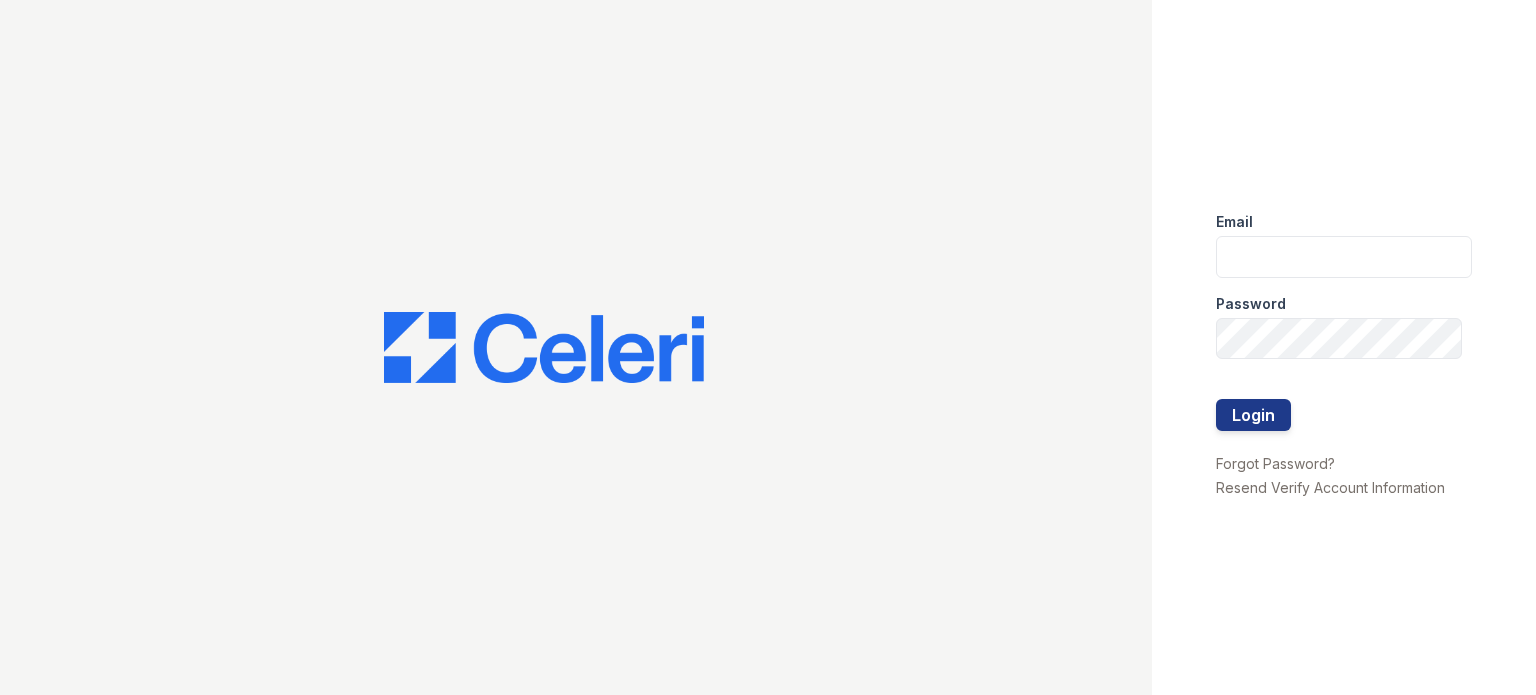 scroll, scrollTop: 0, scrollLeft: 0, axis: both 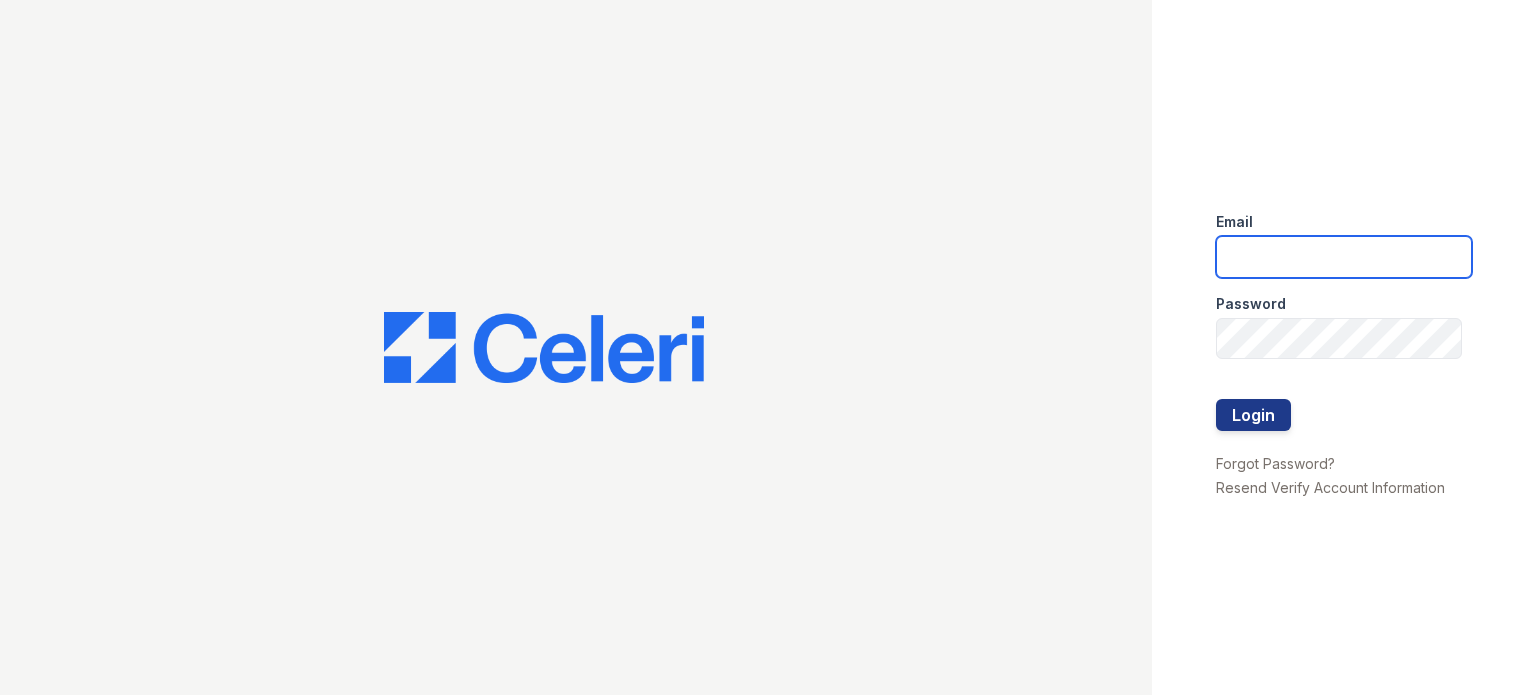 click at bounding box center (1344, 257) 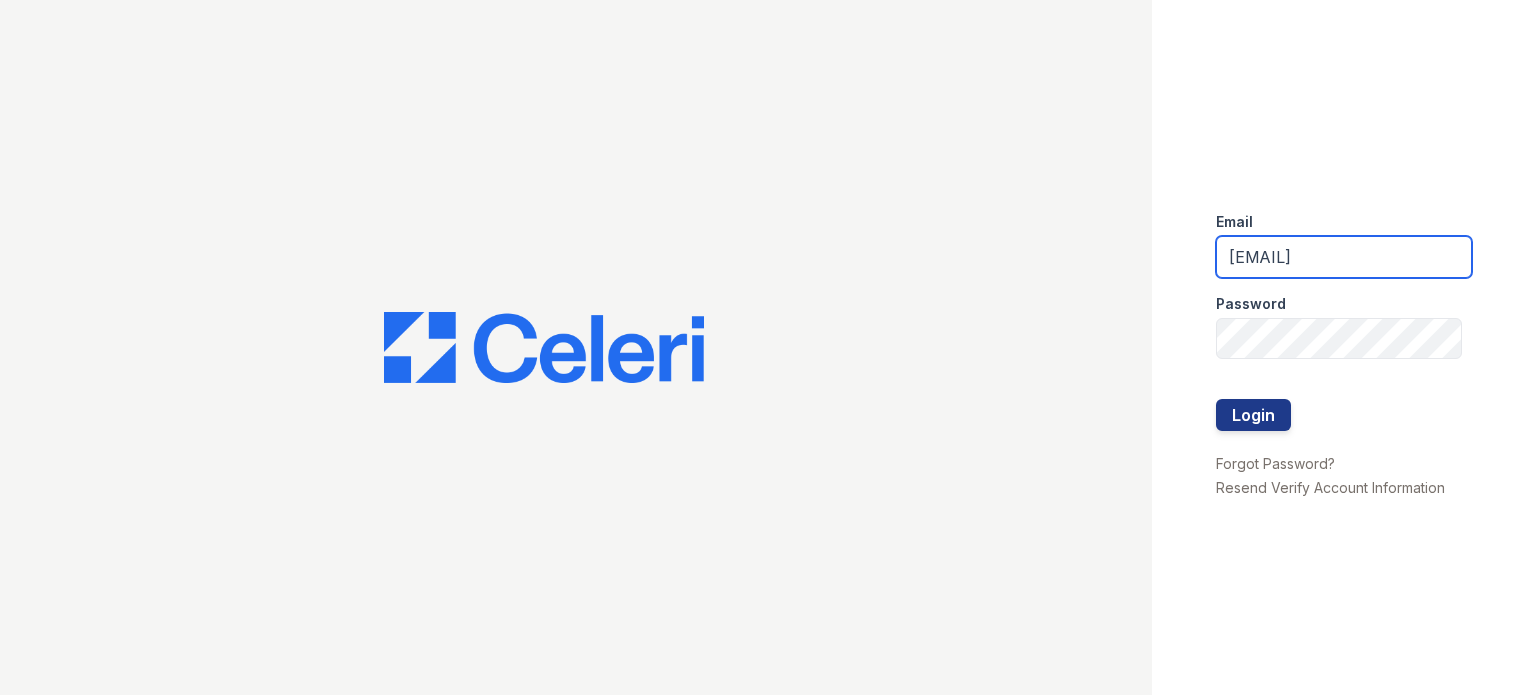 type on "[EMAIL]" 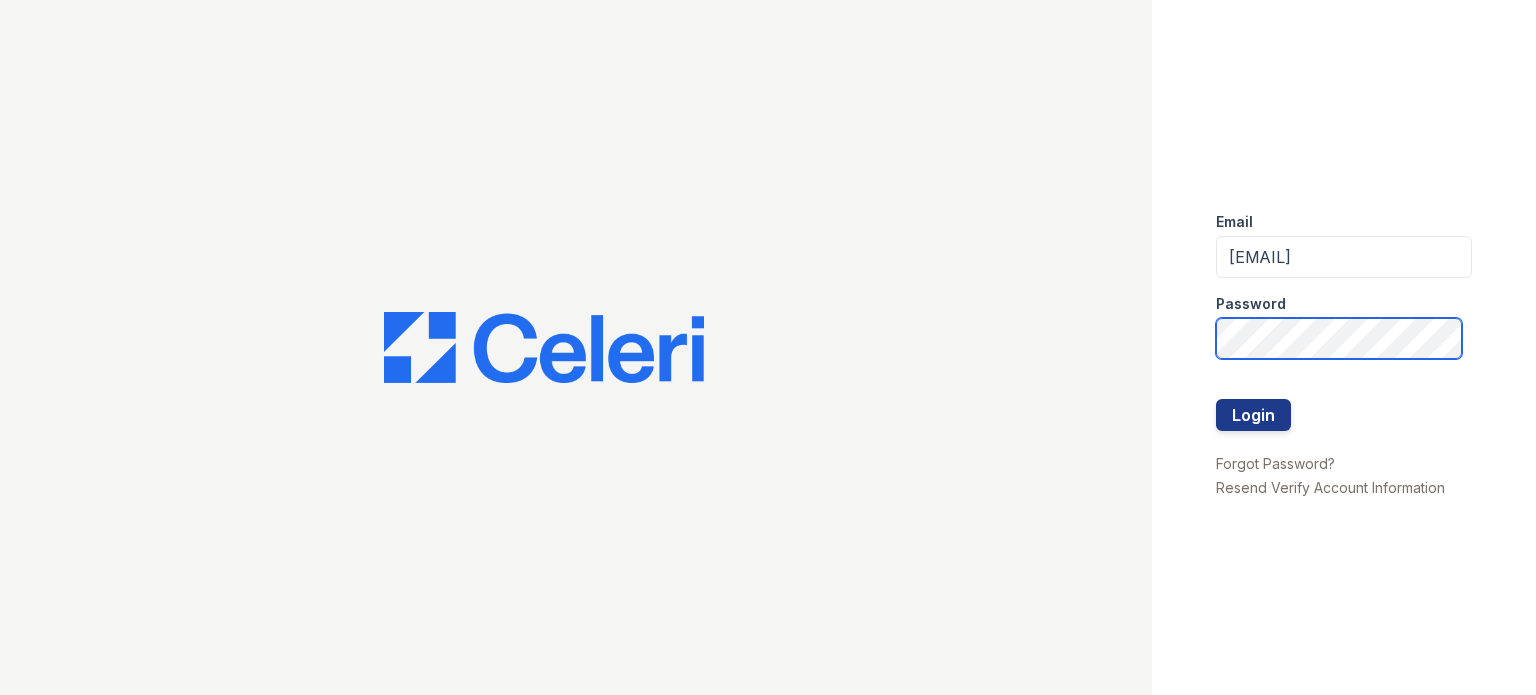 click on "Login" at bounding box center (1253, 415) 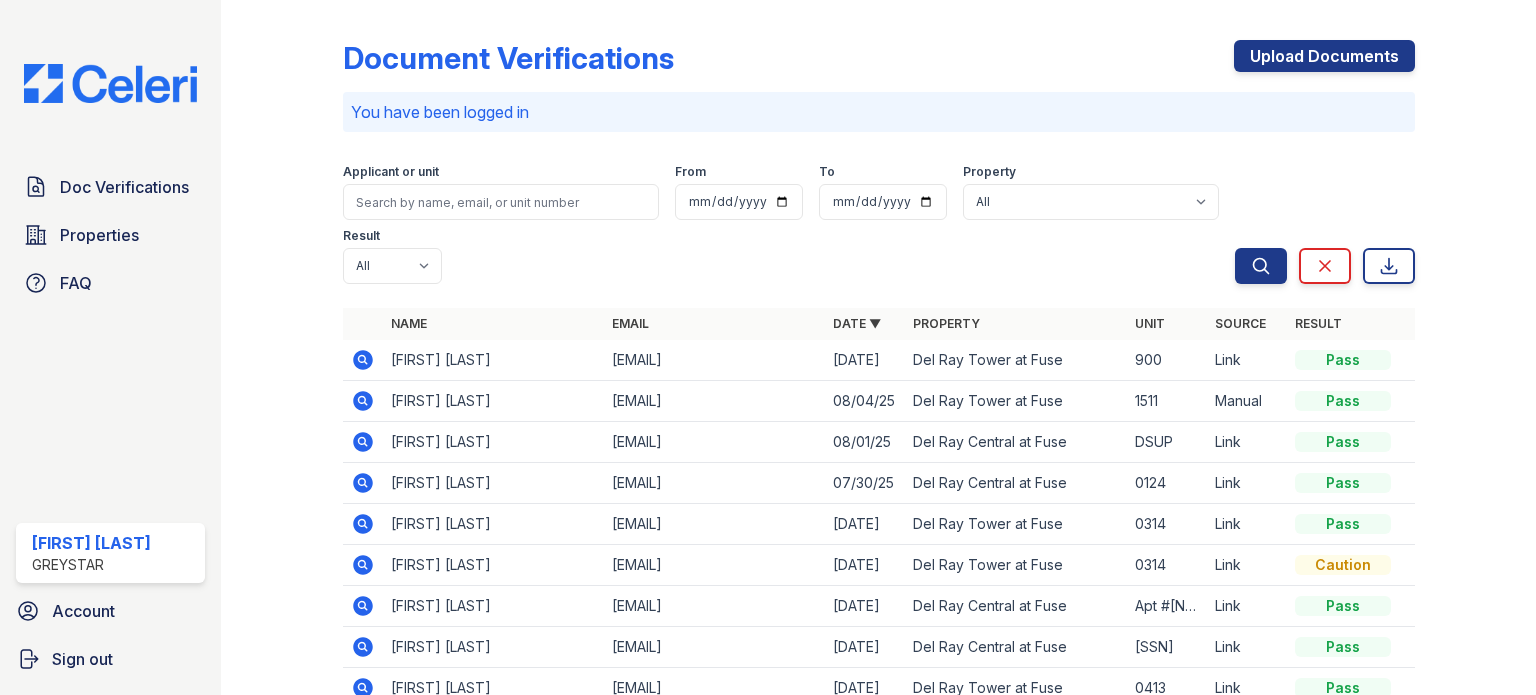 scroll, scrollTop: 0, scrollLeft: 0, axis: both 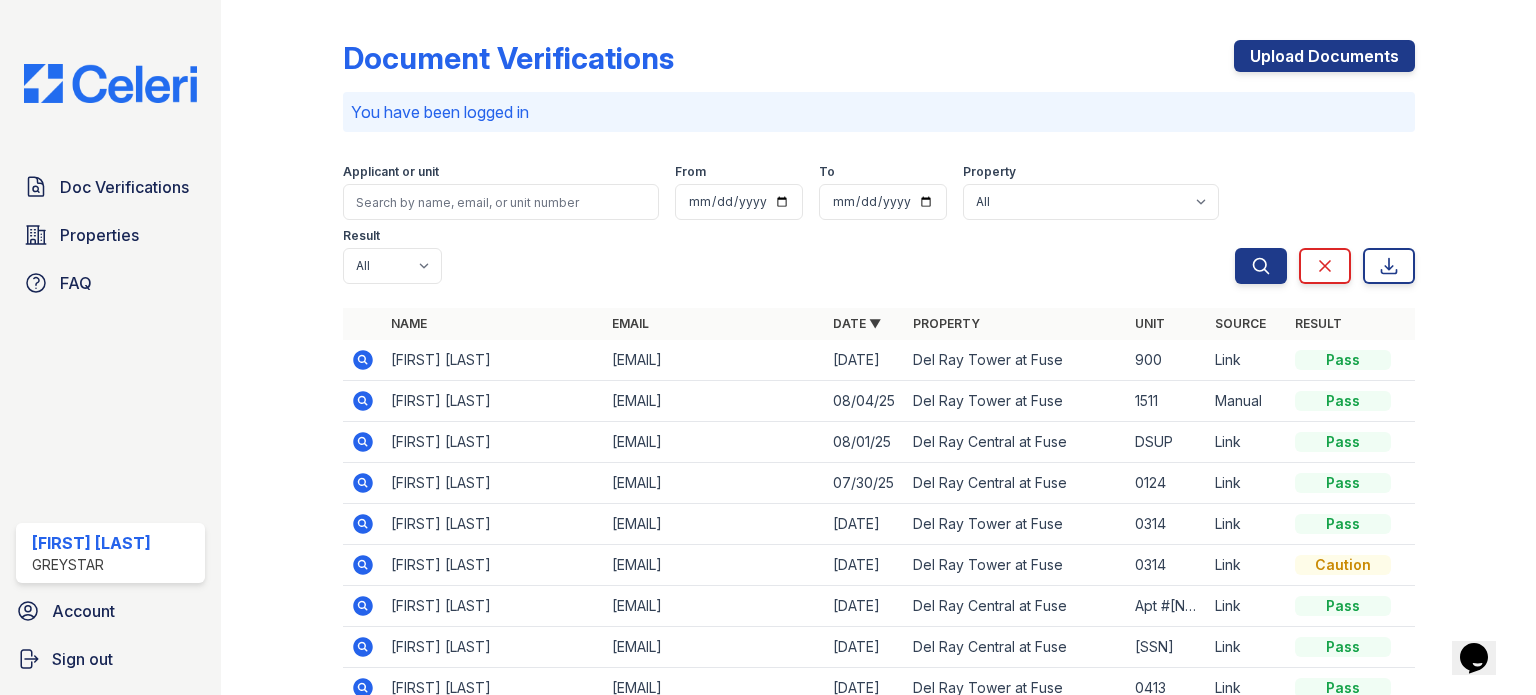 click on "Applicant or unit
From
To
Property
All
Del Ray Central at Fuse
Del Ray Tower at Fuse
Result
All
Pass
Caution
Fail
N/a" at bounding box center (789, 220) 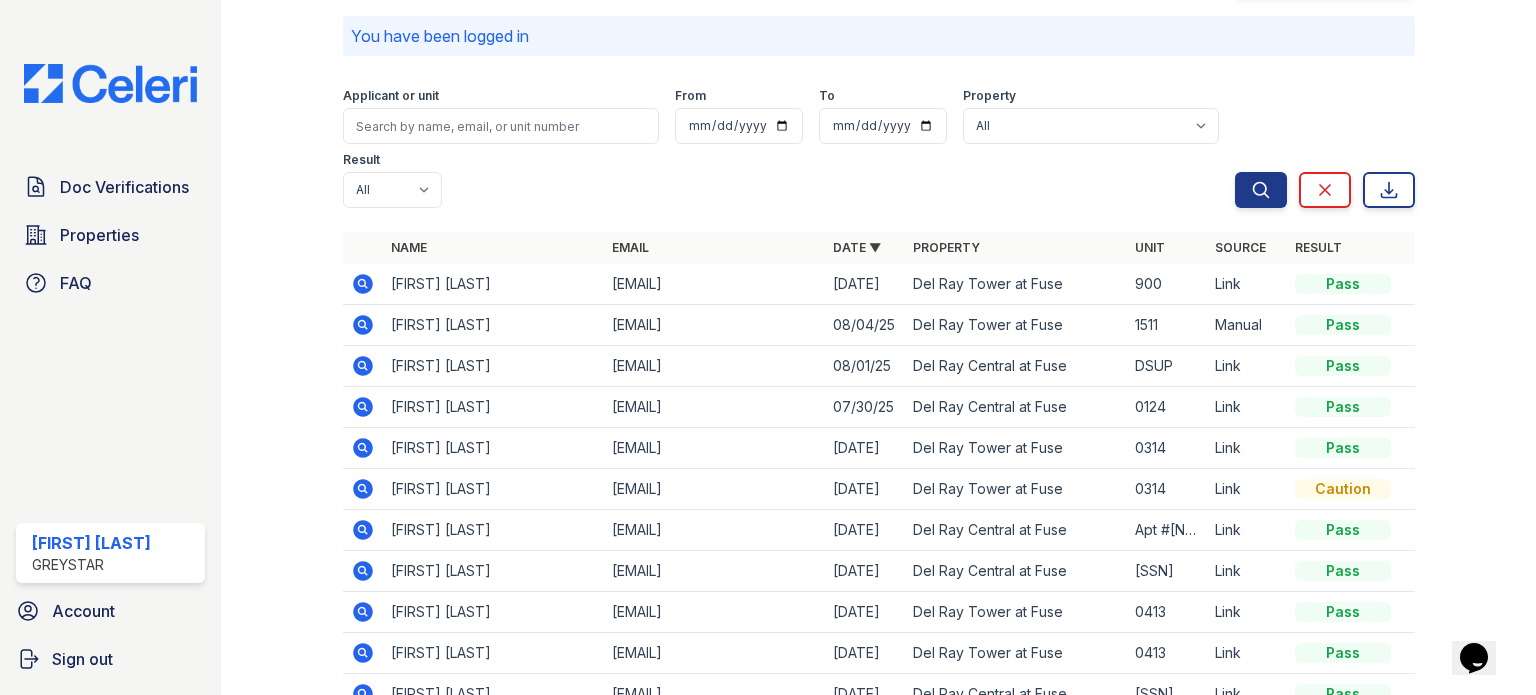 scroll, scrollTop: 0, scrollLeft: 0, axis: both 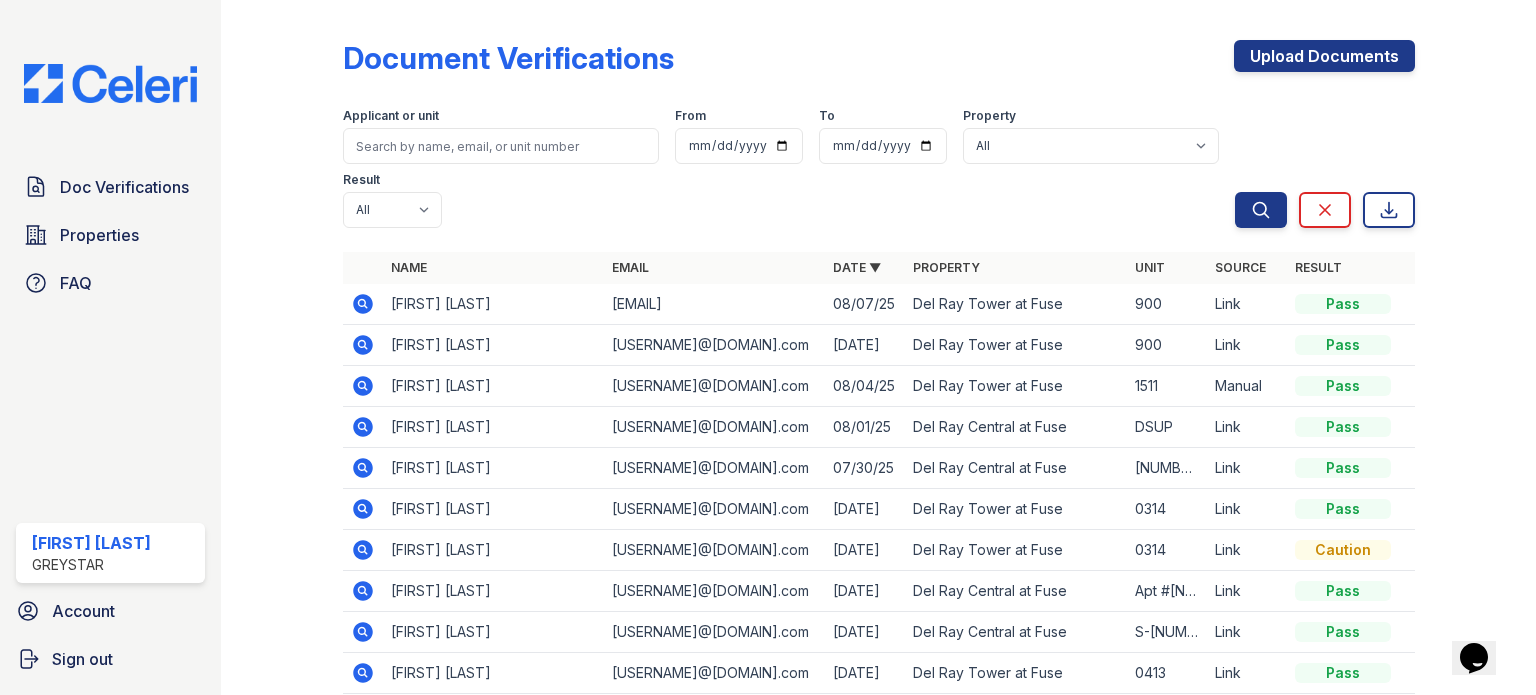click 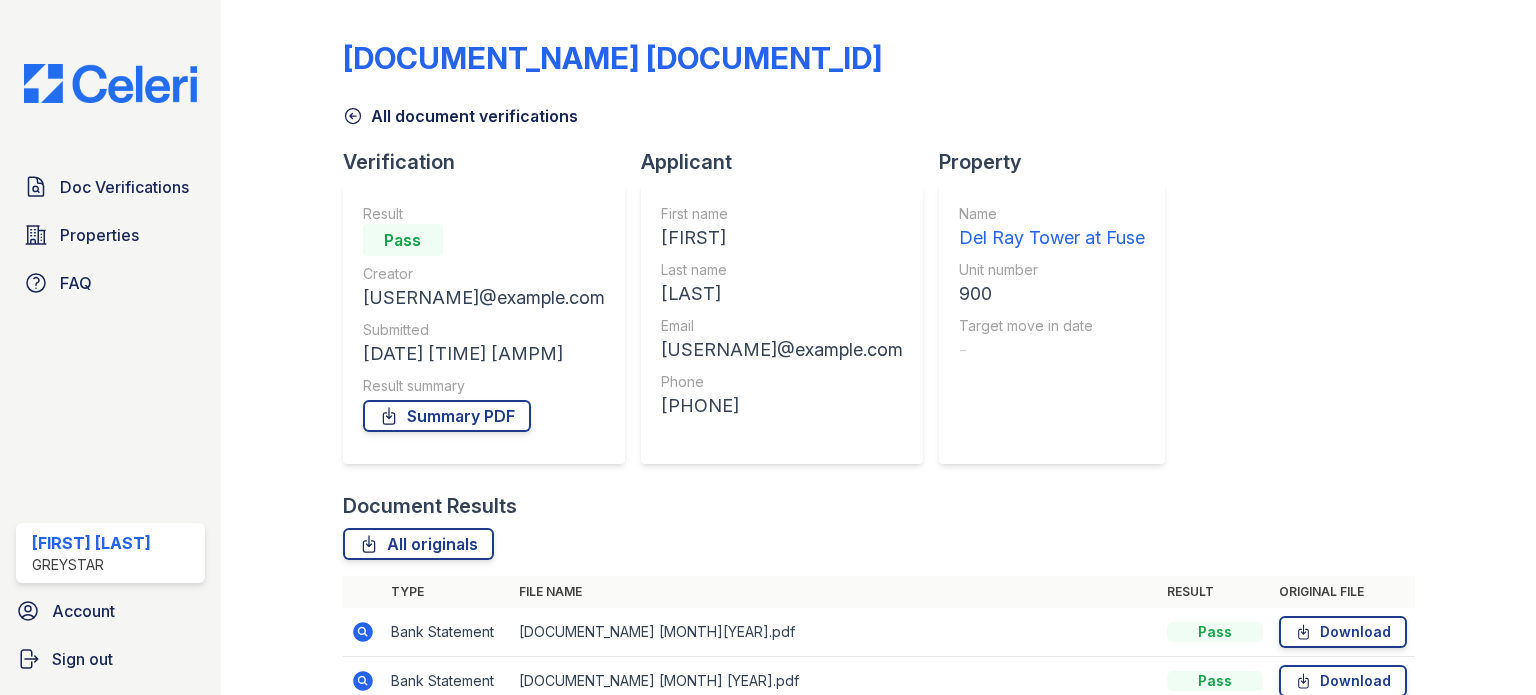 scroll, scrollTop: 0, scrollLeft: 0, axis: both 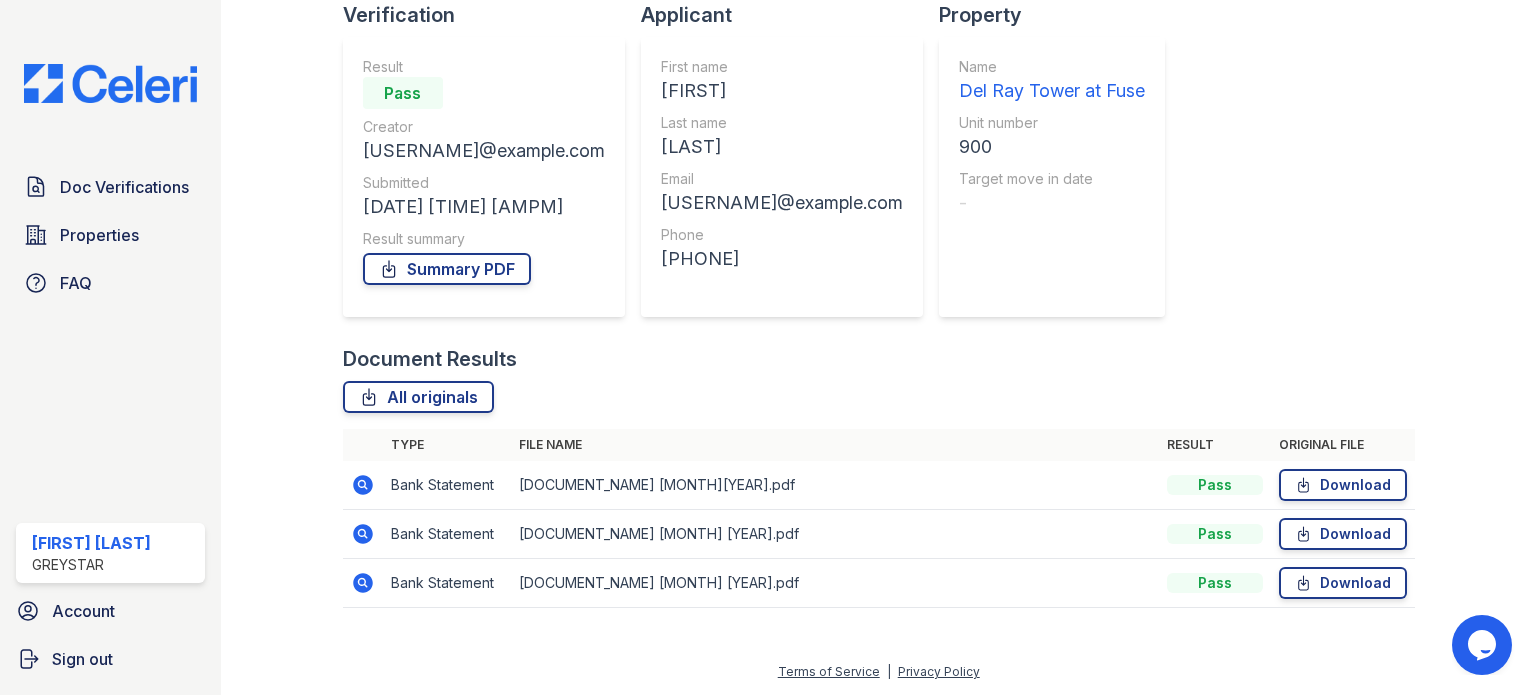 click 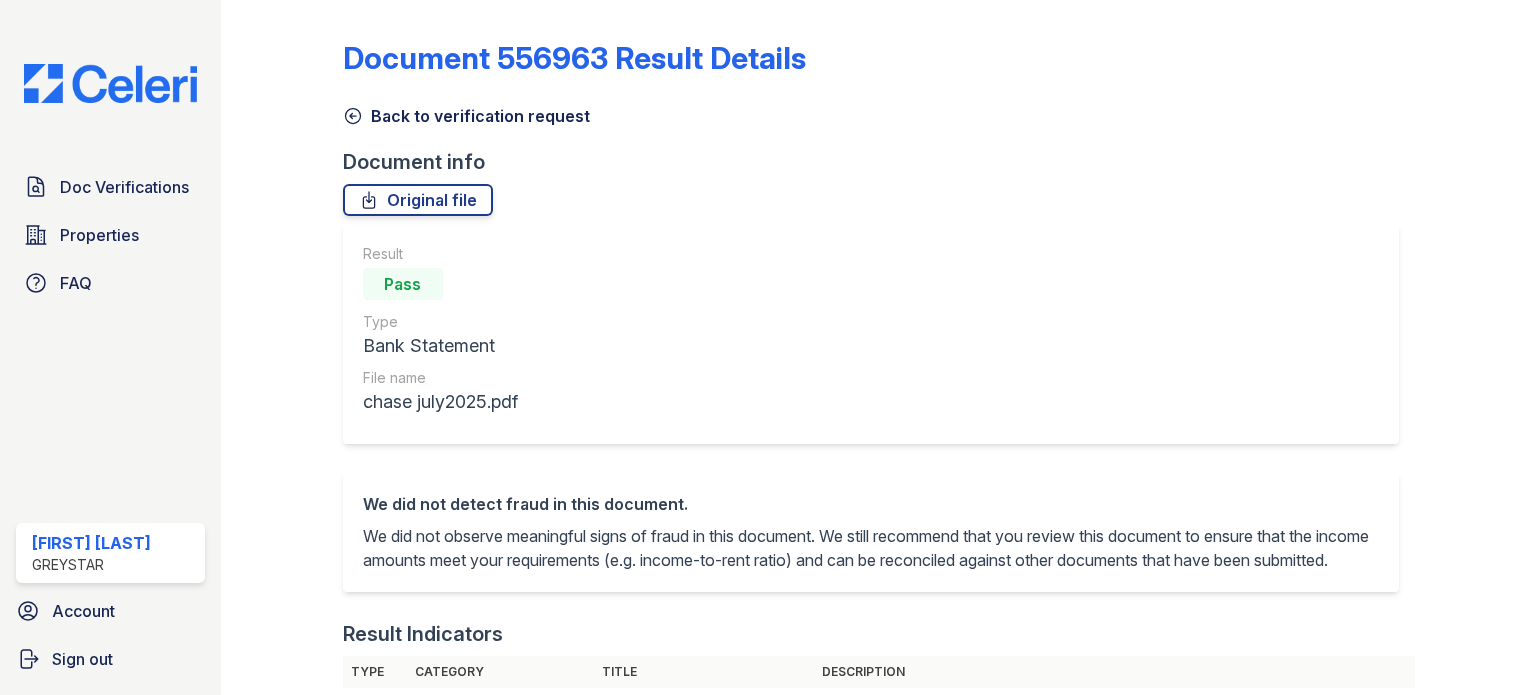 scroll, scrollTop: 0, scrollLeft: 0, axis: both 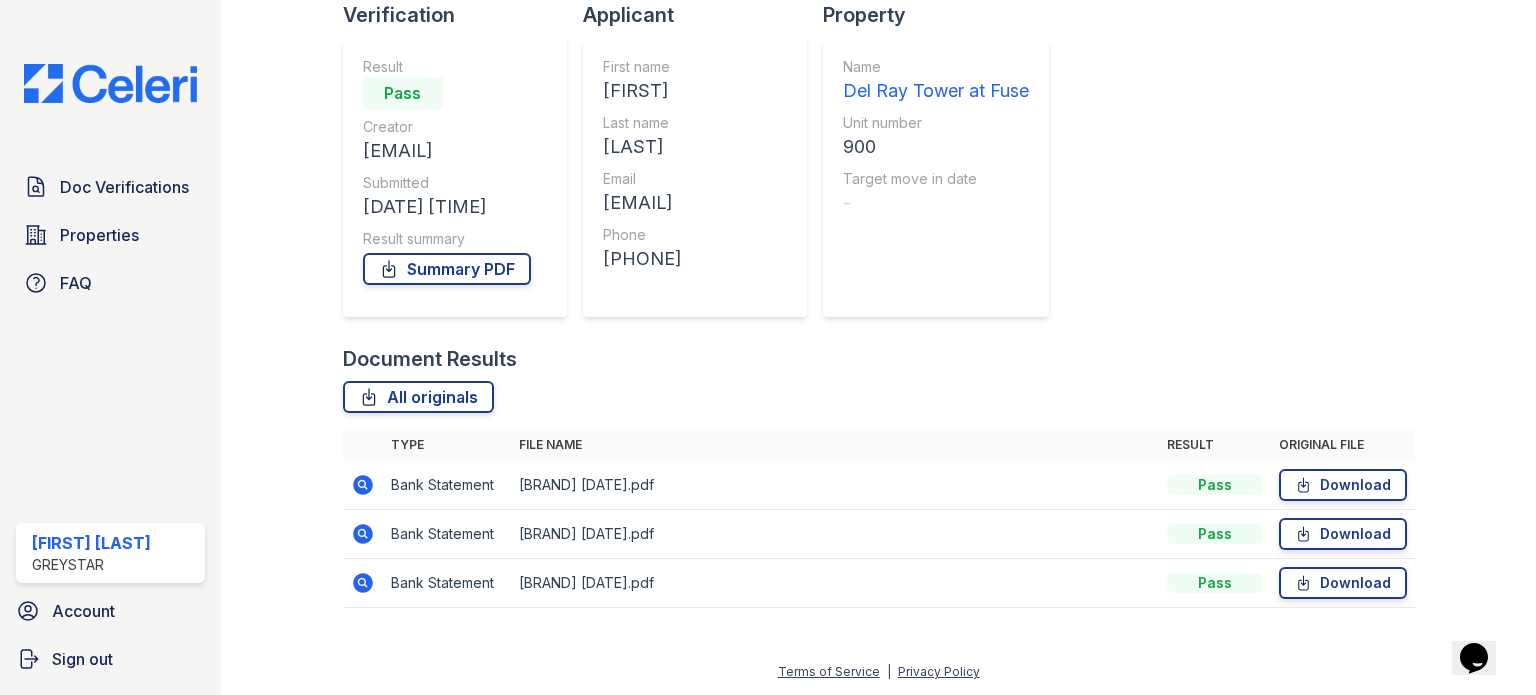 click at bounding box center (363, 583) 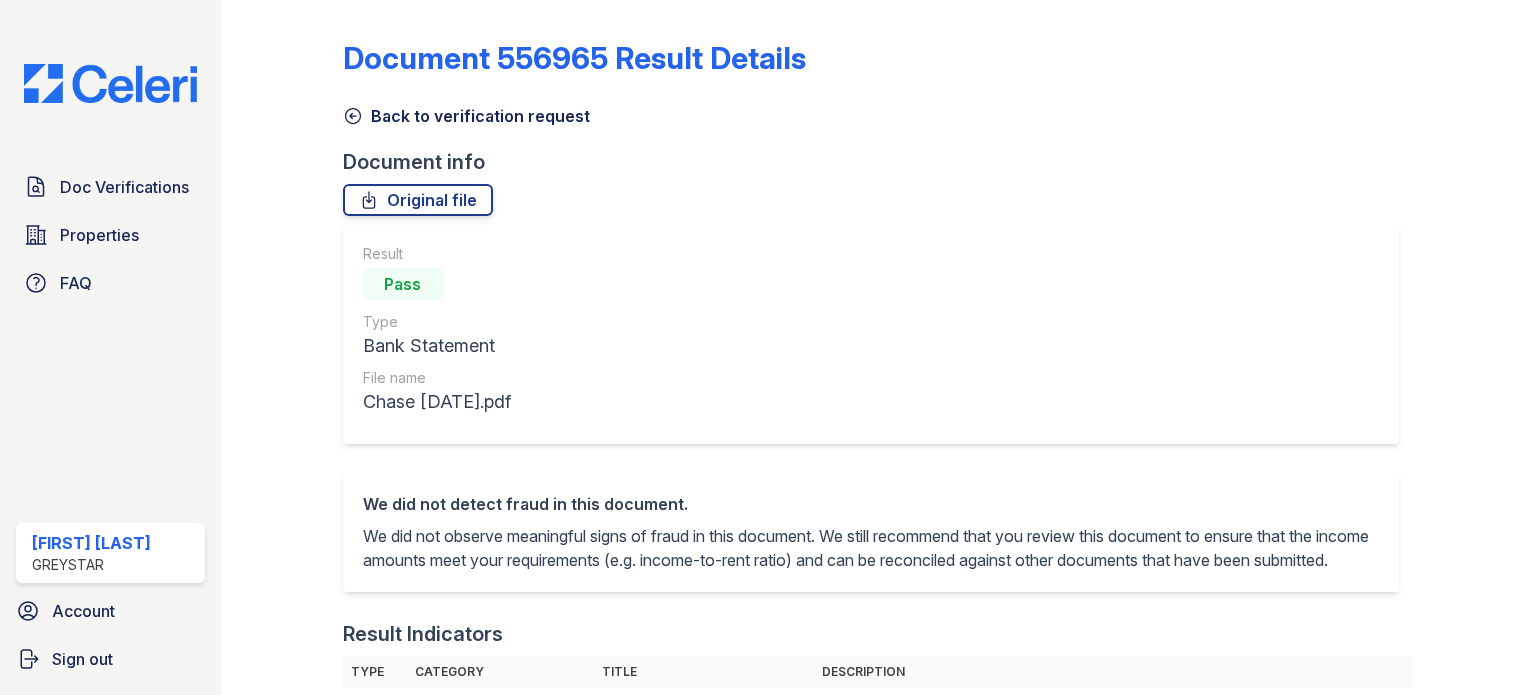 scroll, scrollTop: 0, scrollLeft: 0, axis: both 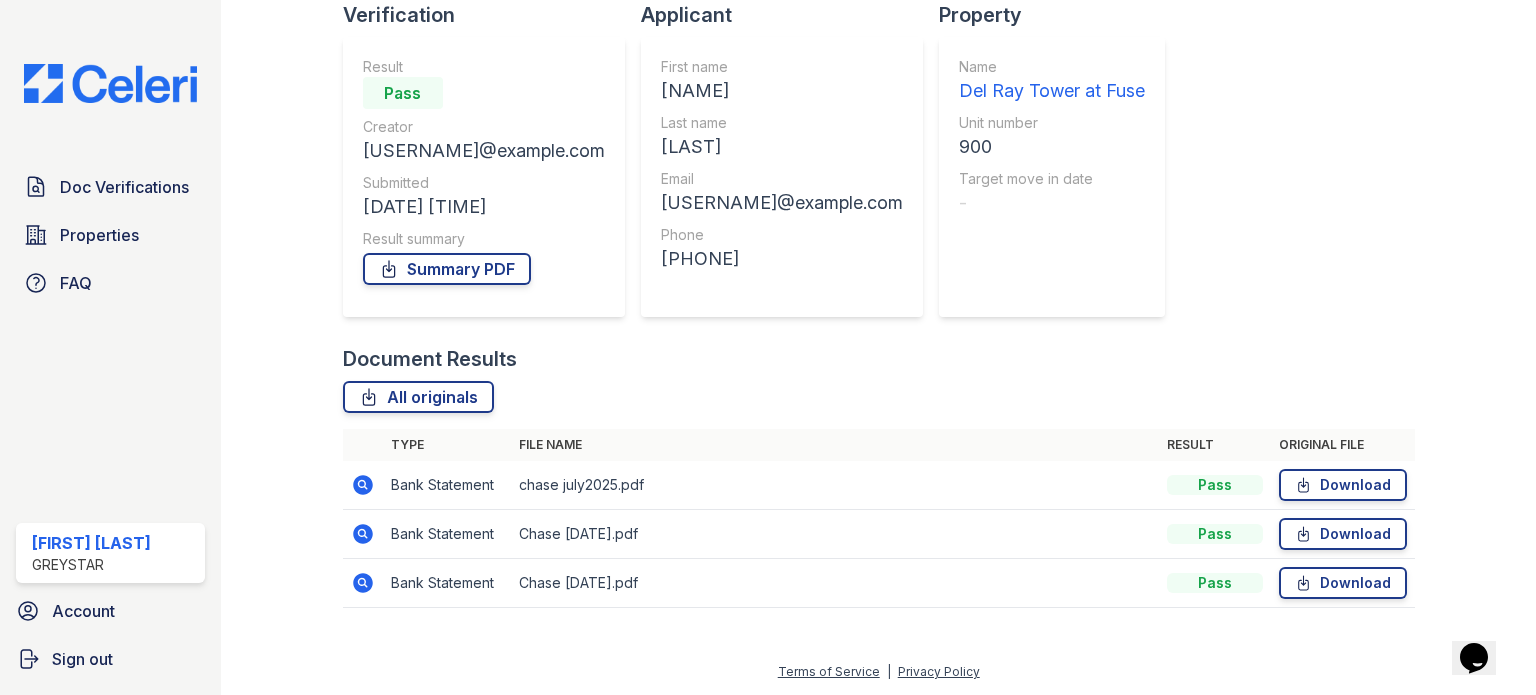 click 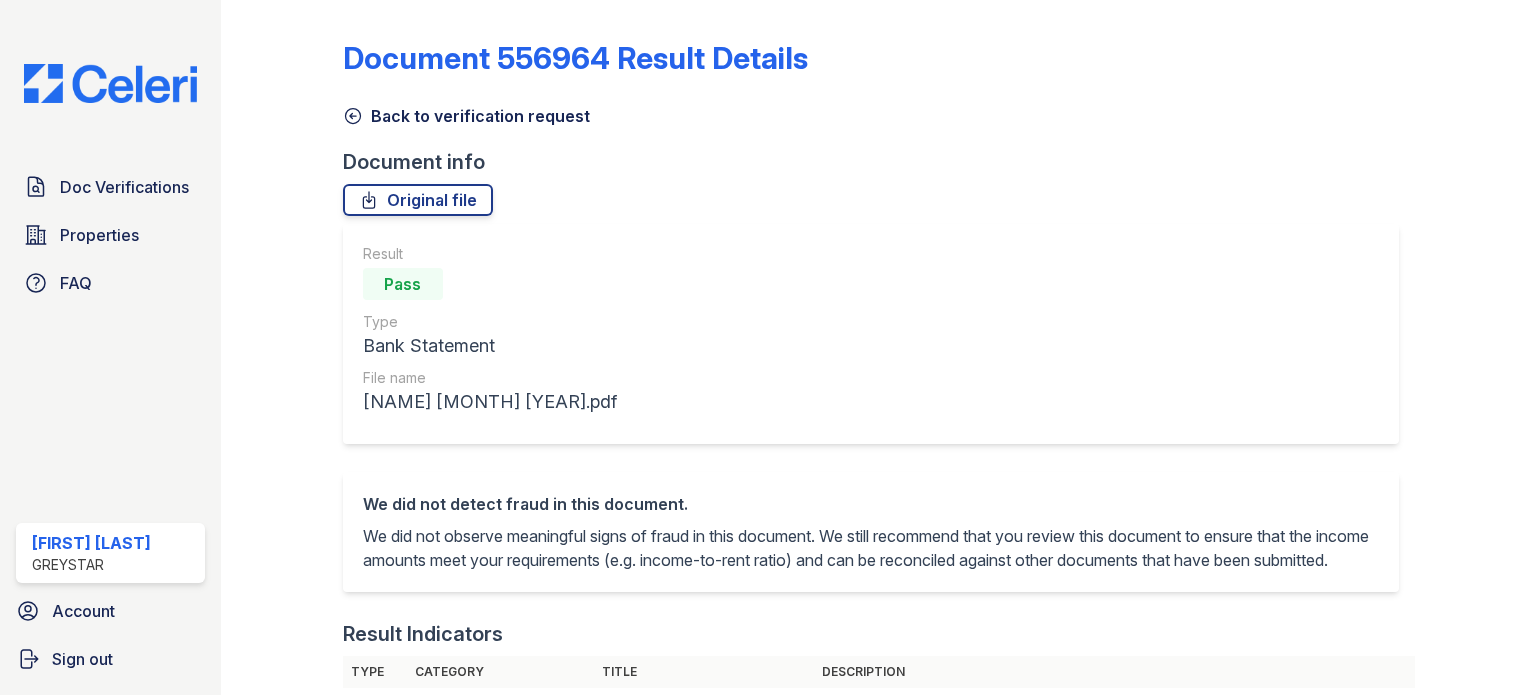 scroll, scrollTop: 0, scrollLeft: 0, axis: both 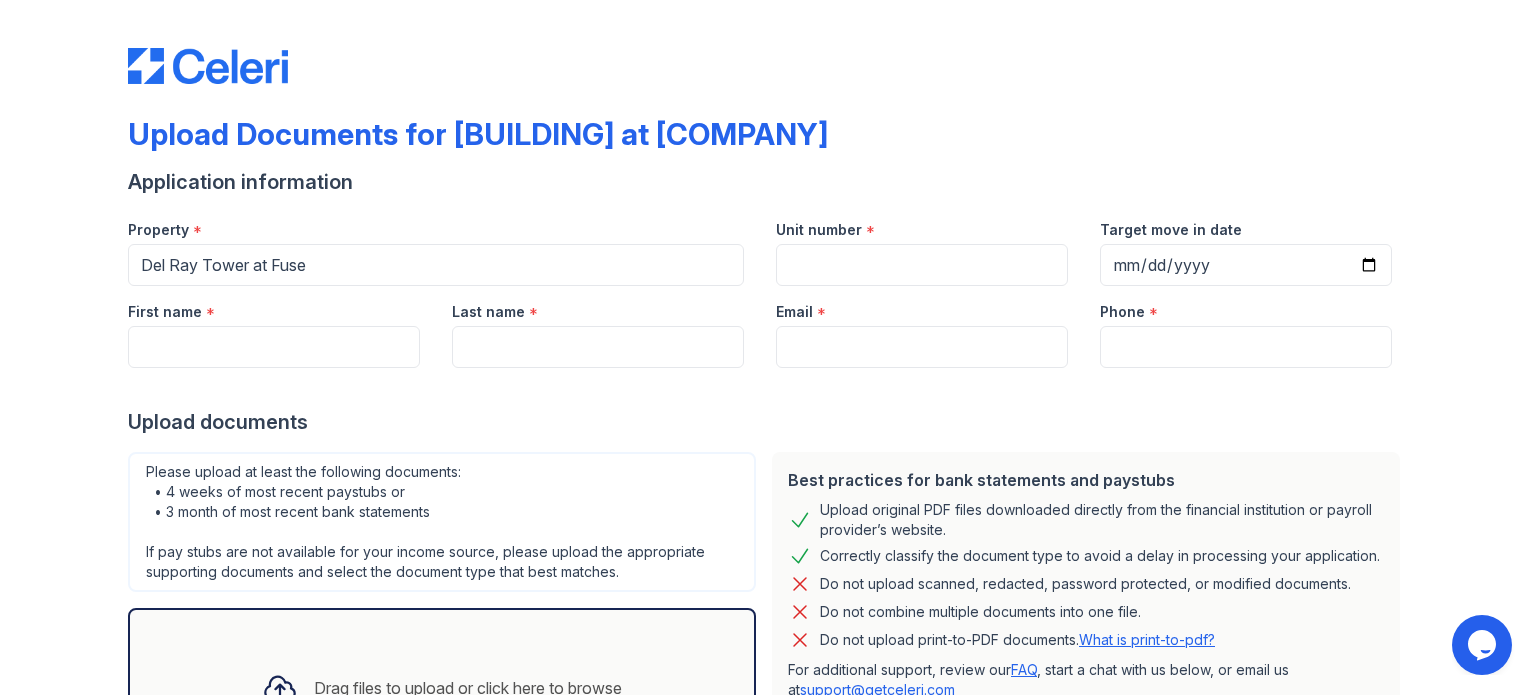 click at bounding box center [208, 66] 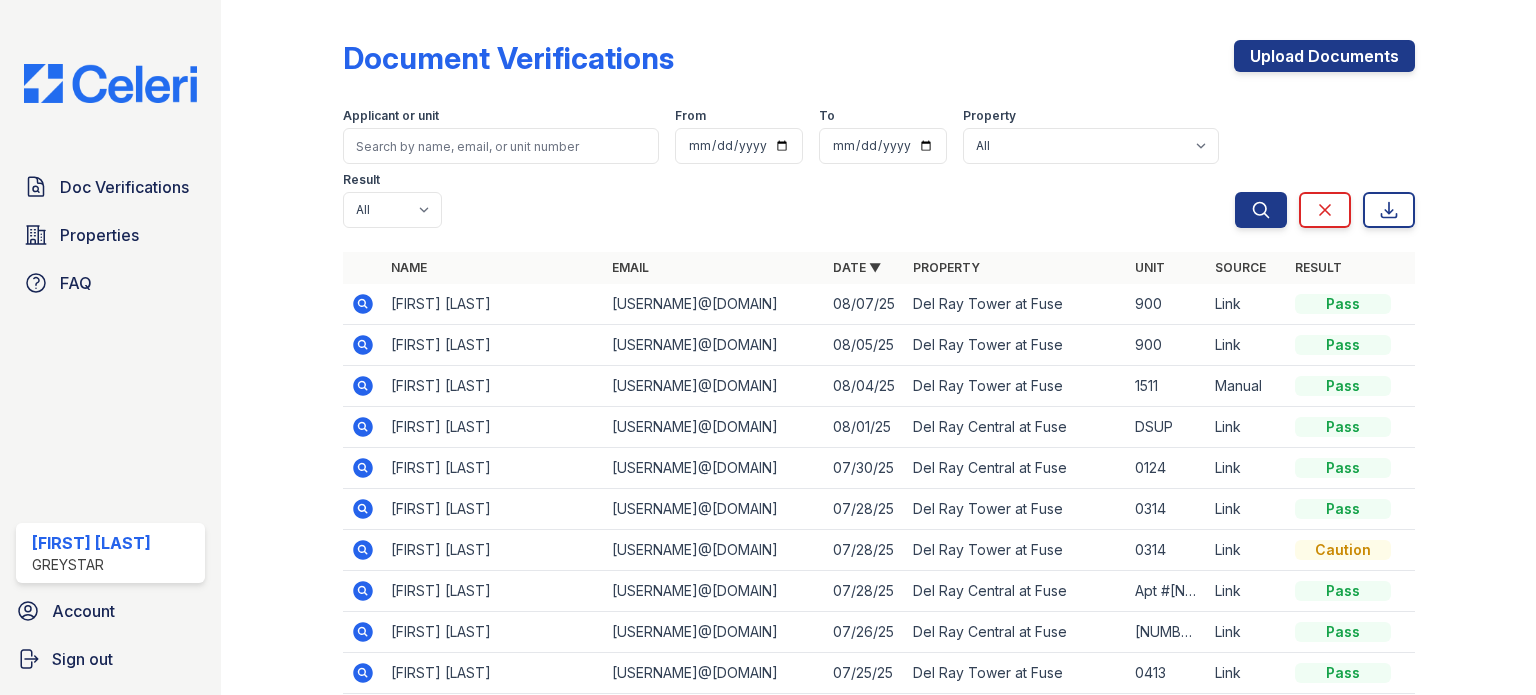click 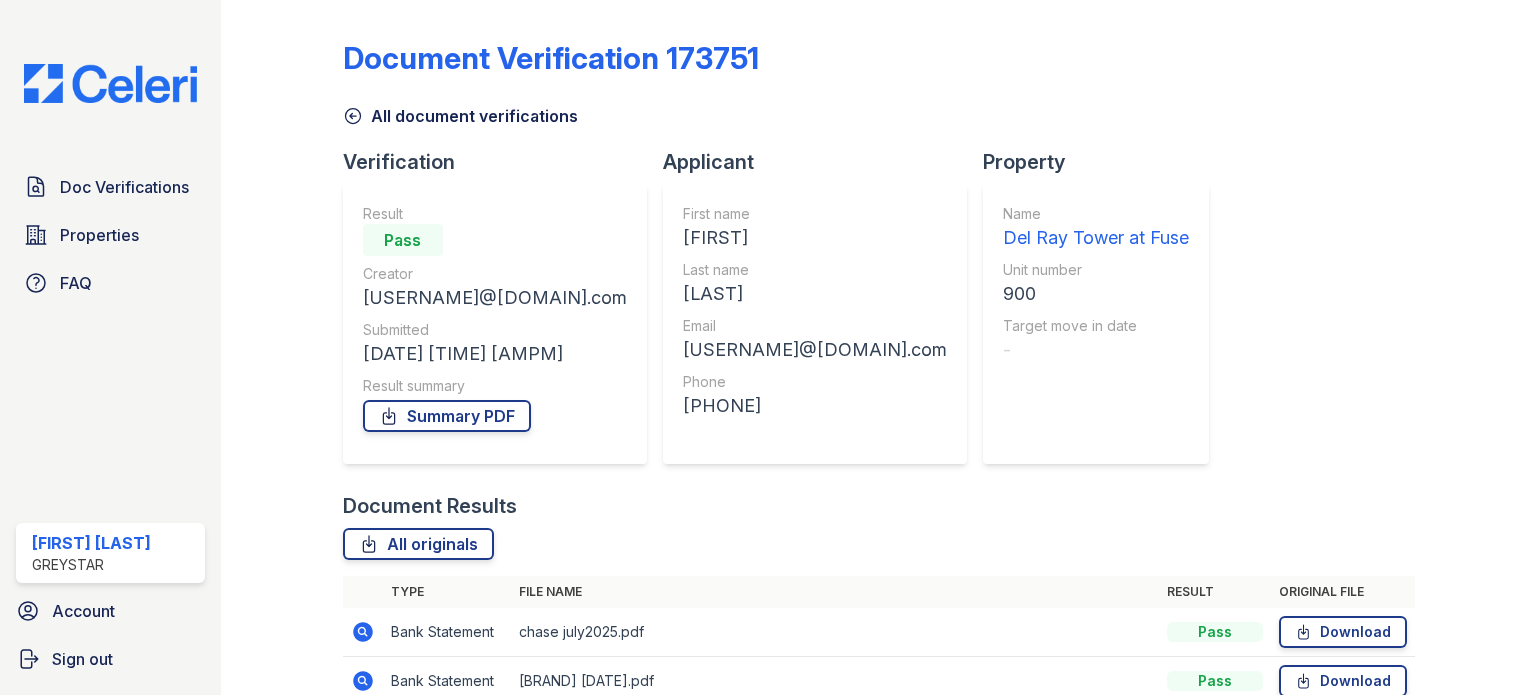 scroll, scrollTop: 0, scrollLeft: 0, axis: both 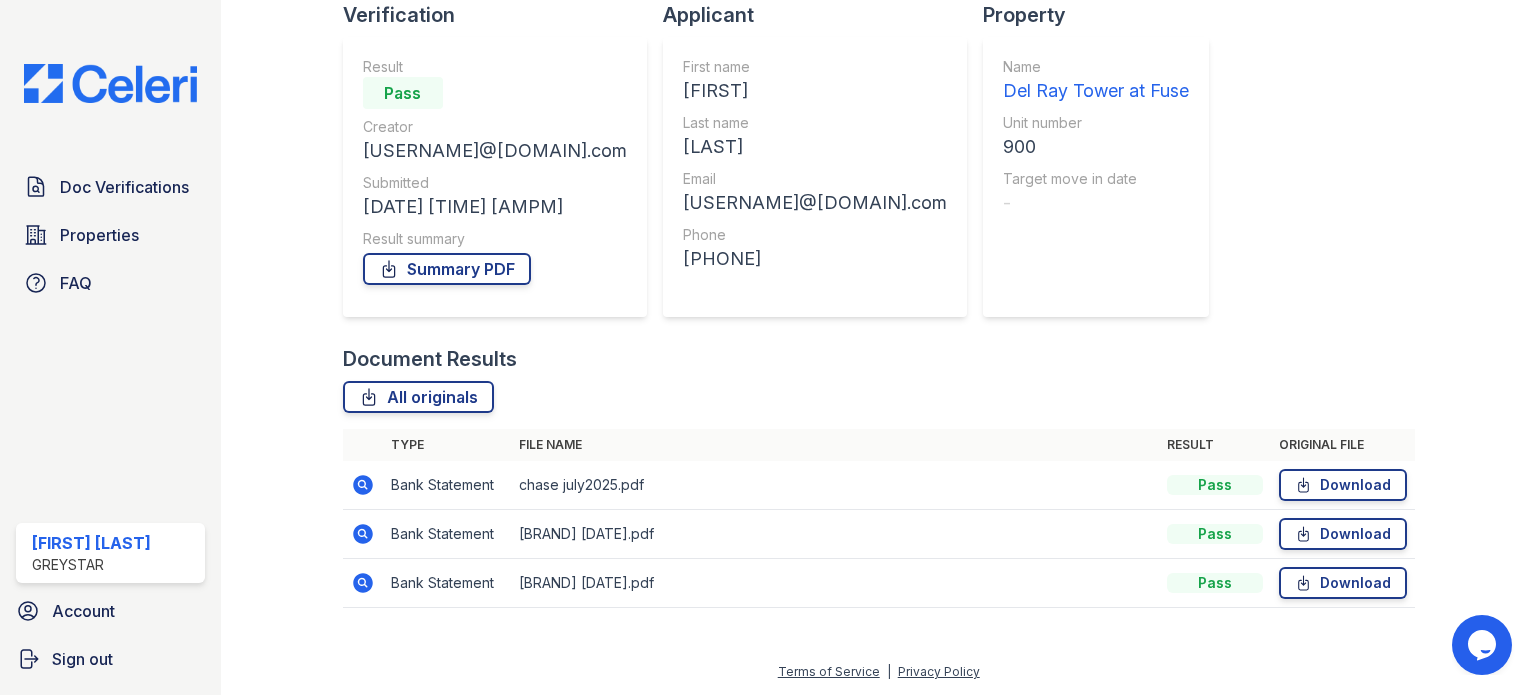 click 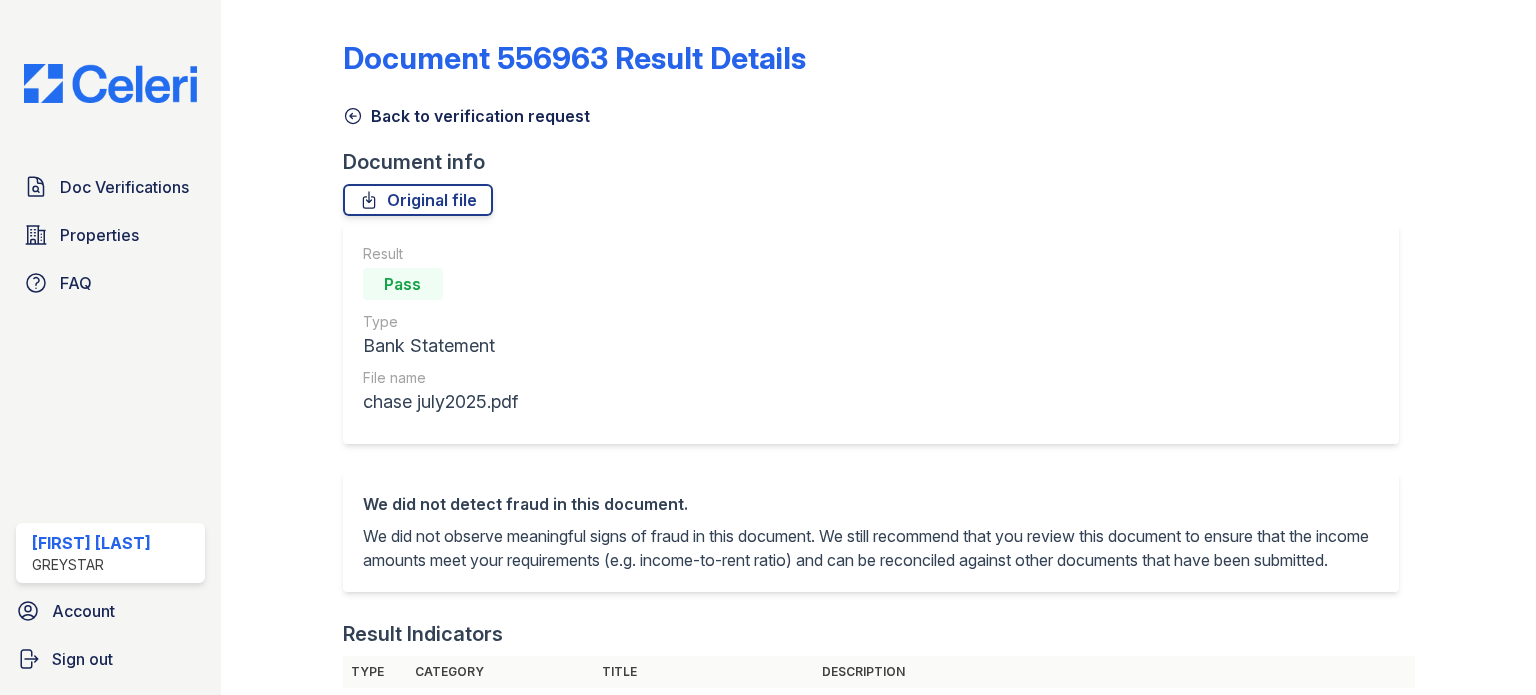 scroll, scrollTop: 0, scrollLeft: 0, axis: both 